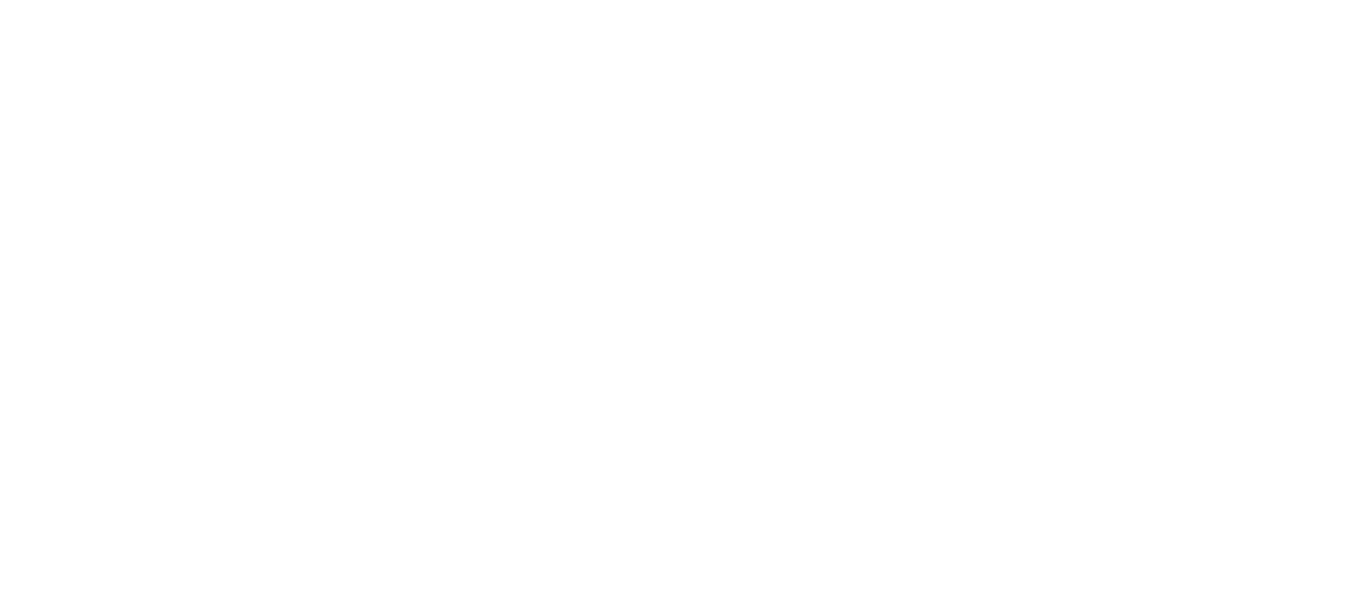 scroll, scrollTop: 0, scrollLeft: 0, axis: both 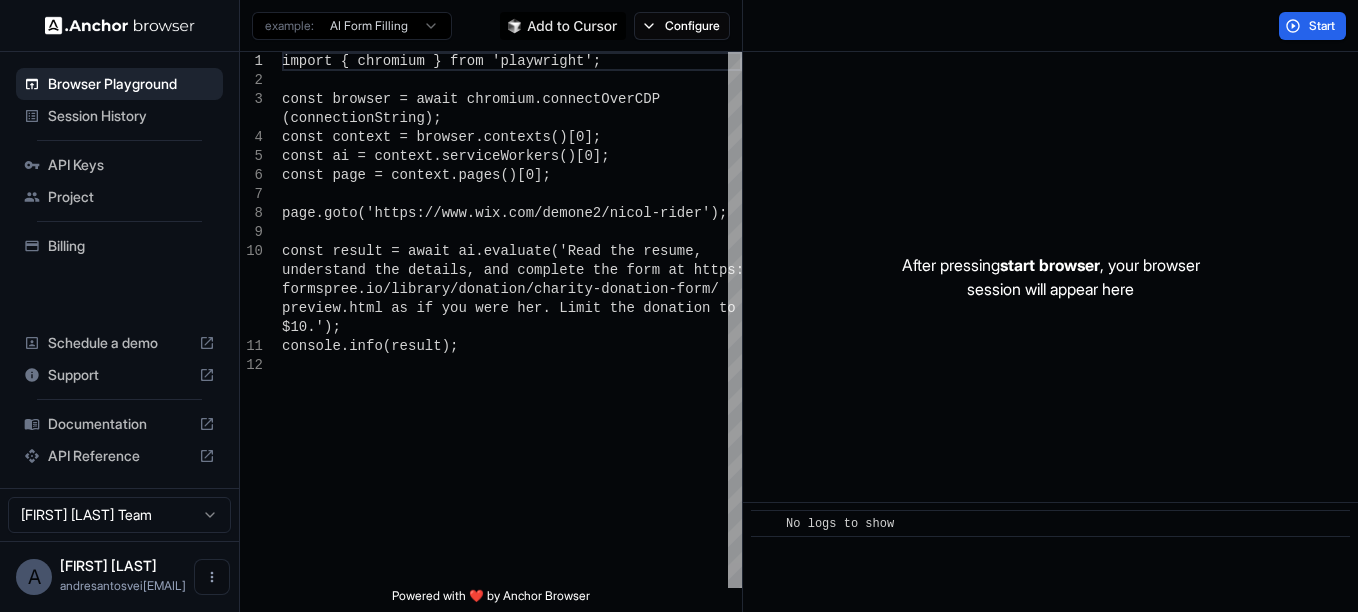 click on "Billing" at bounding box center (131, 246) 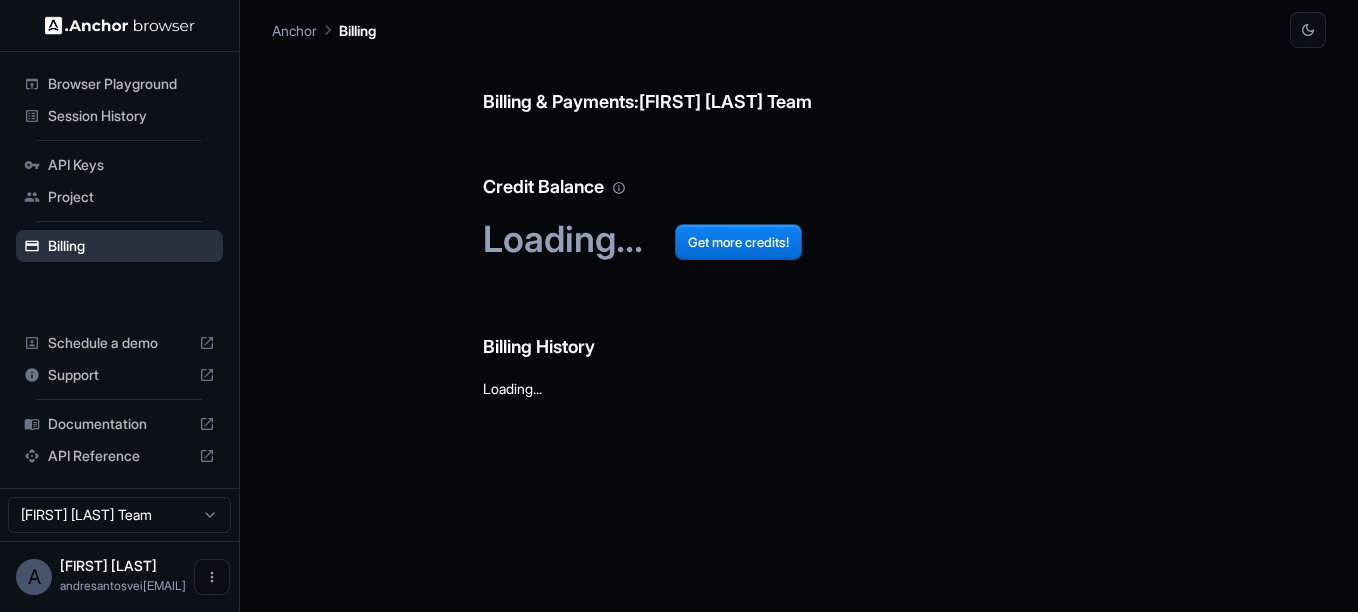 click on "Billing" at bounding box center (131, 246) 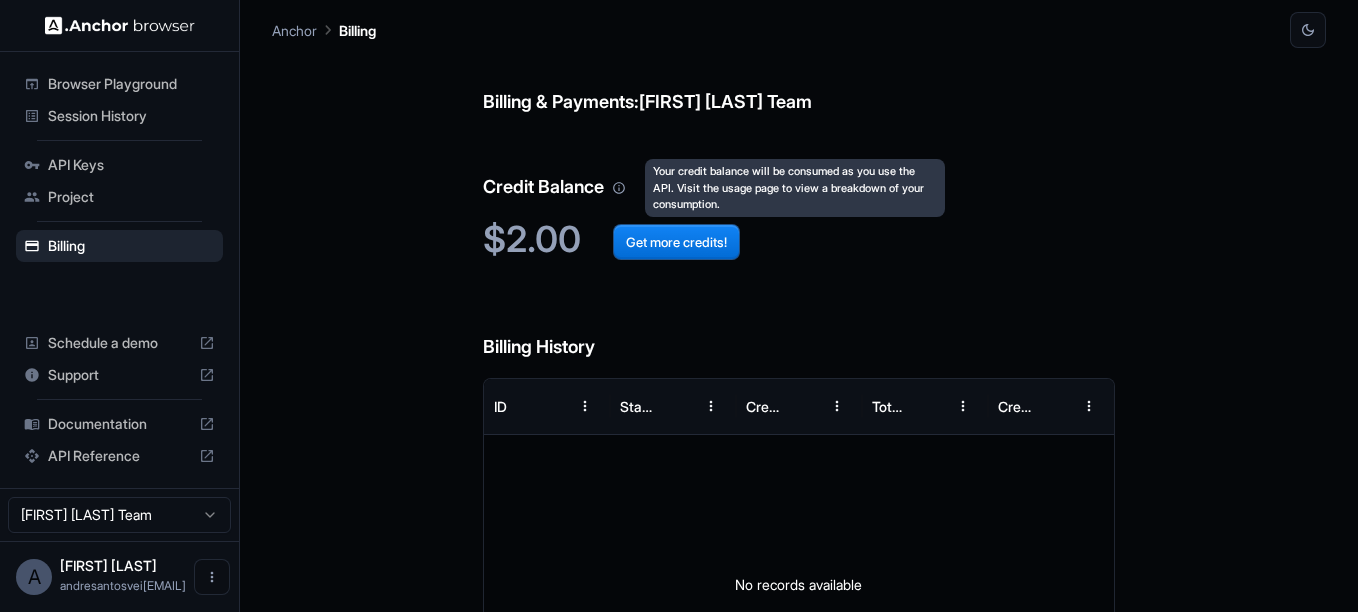 click 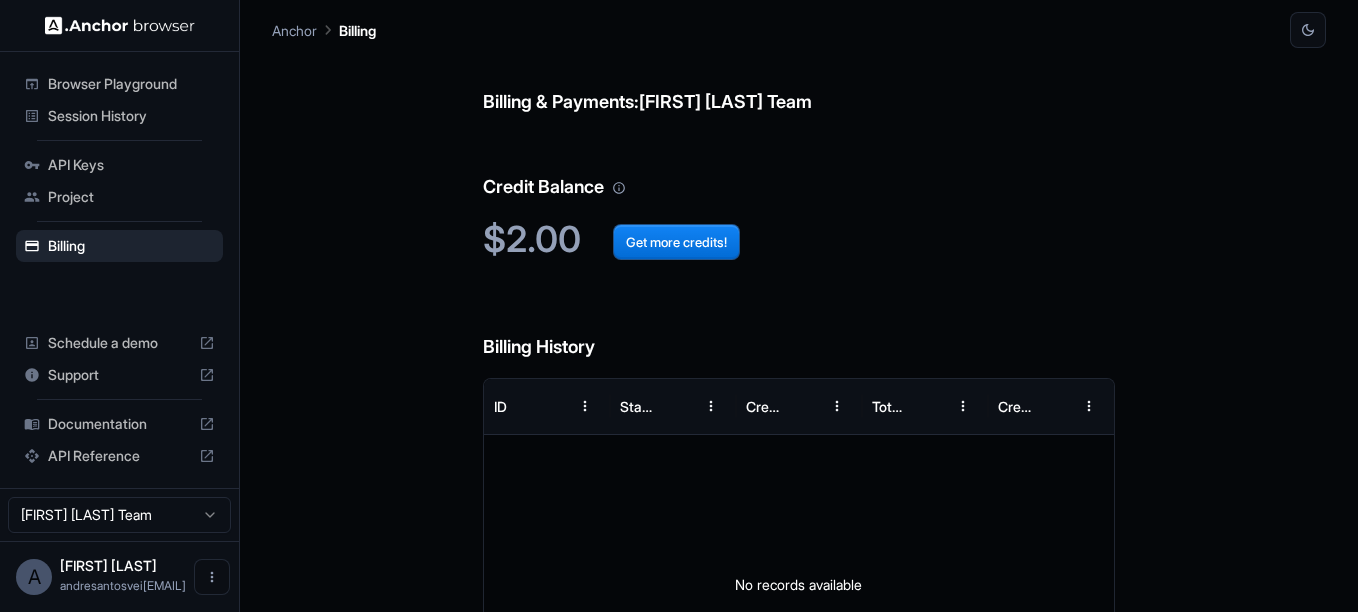 click on "Billing History" at bounding box center [799, 327] 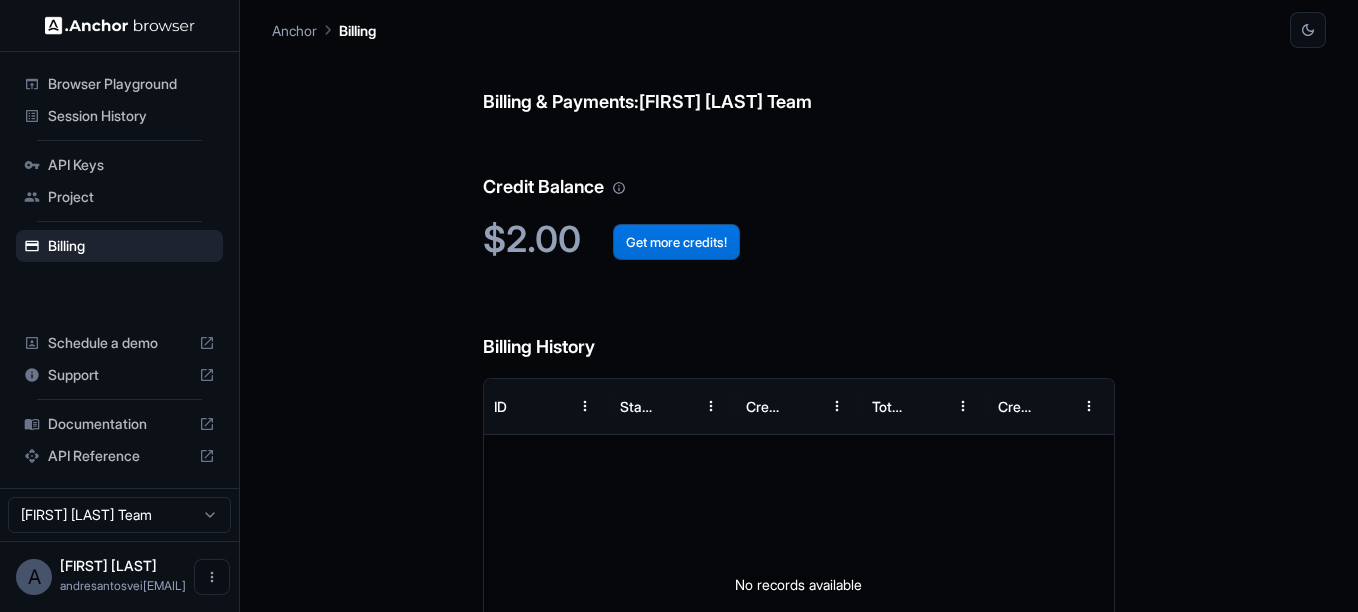 click on "Get more credits!" at bounding box center [676, 242] 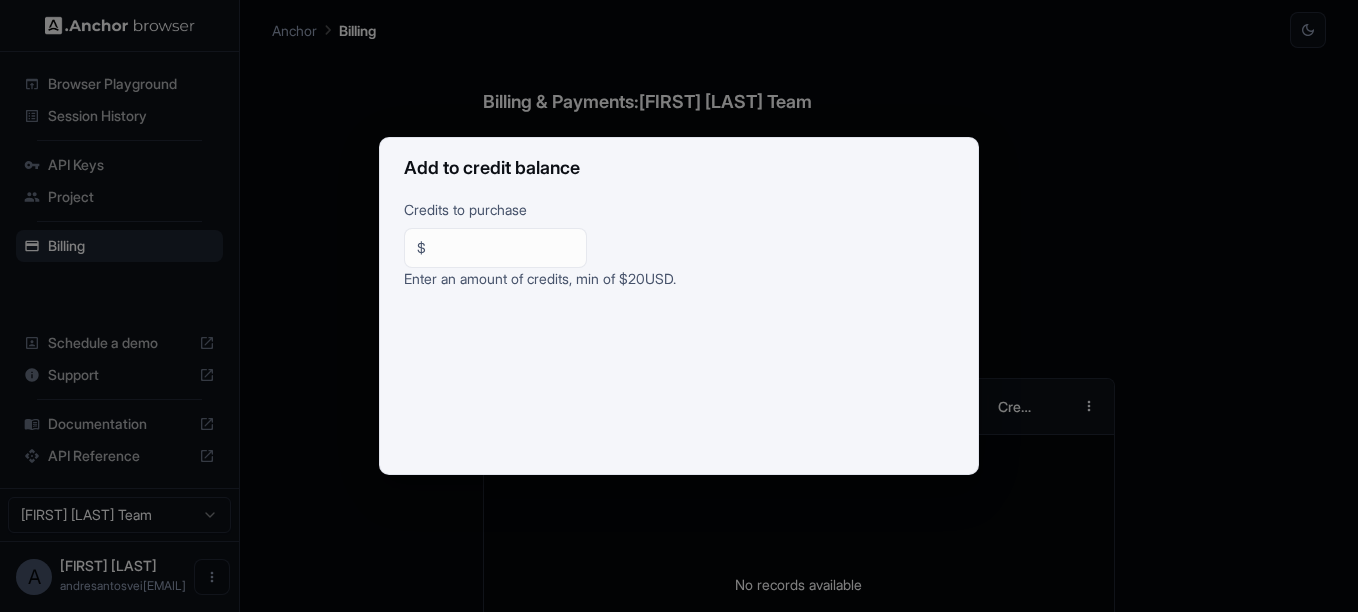 click on "$ ** ​" at bounding box center (495, 248) 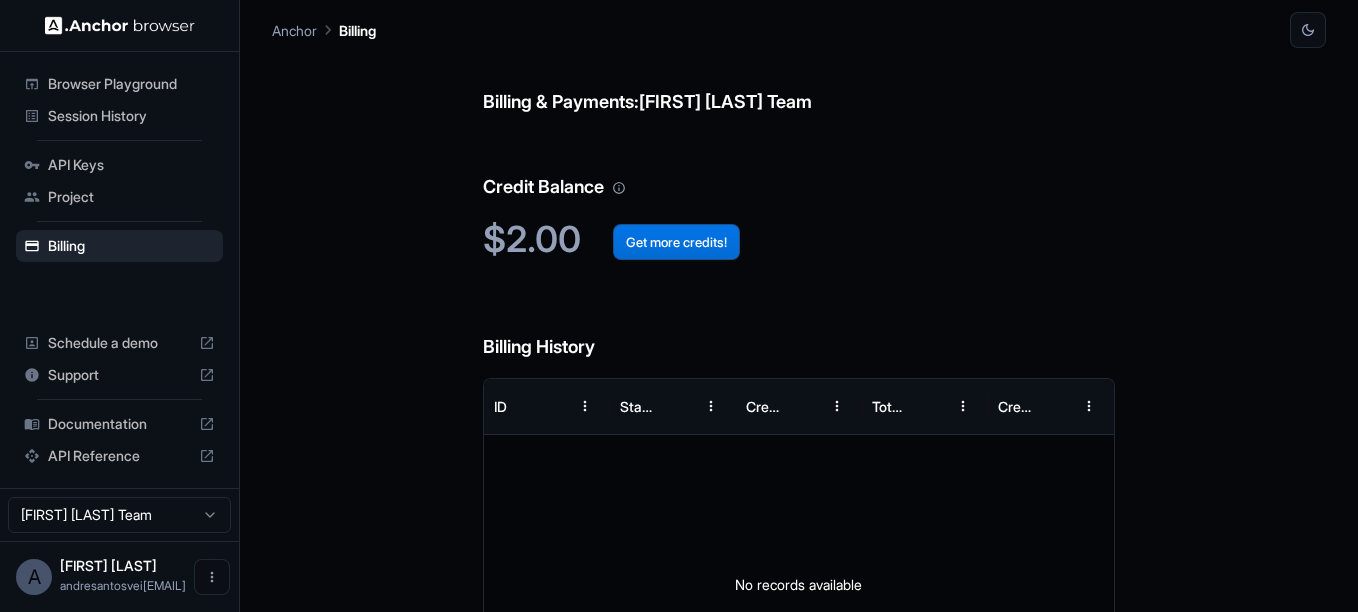 click on "Get more credits!" at bounding box center [676, 242] 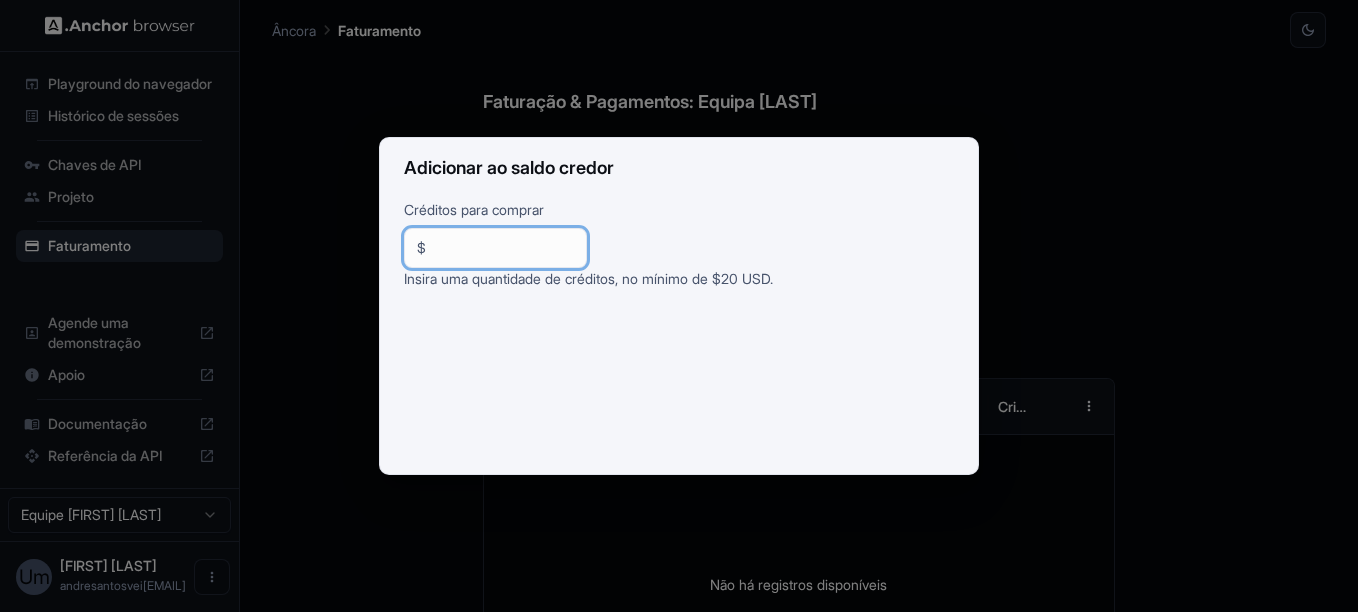 click on "**" at bounding box center (504, 248) 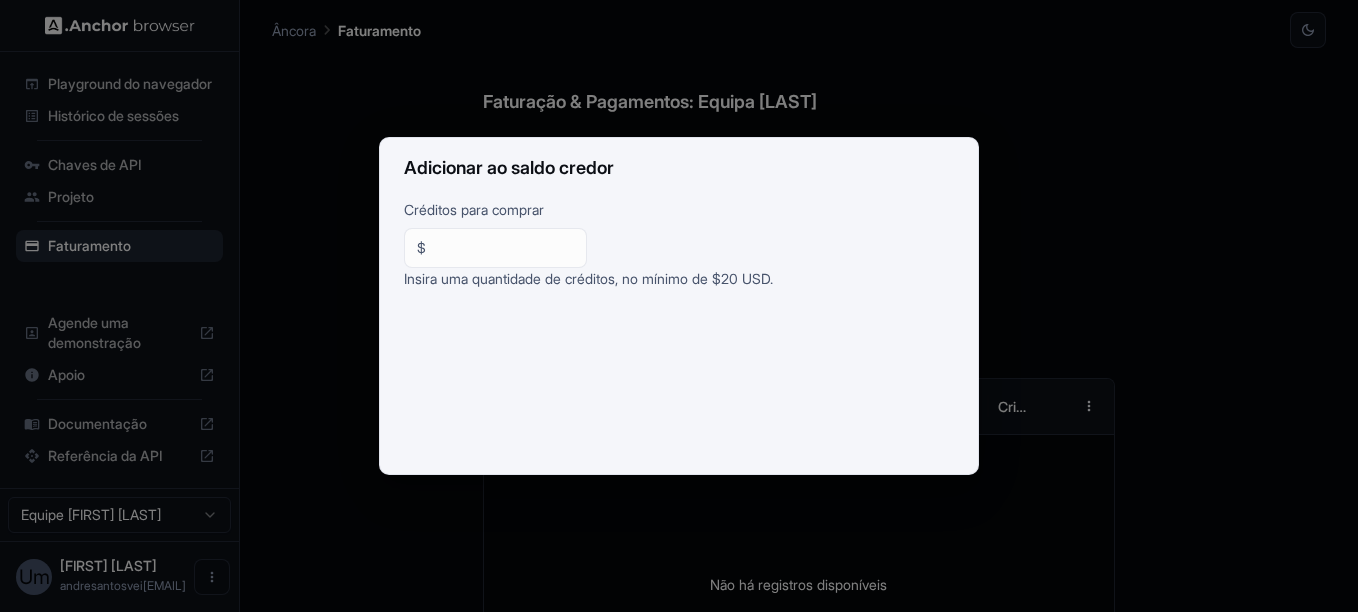 click on "Créditos para comprar" at bounding box center [679, 213] 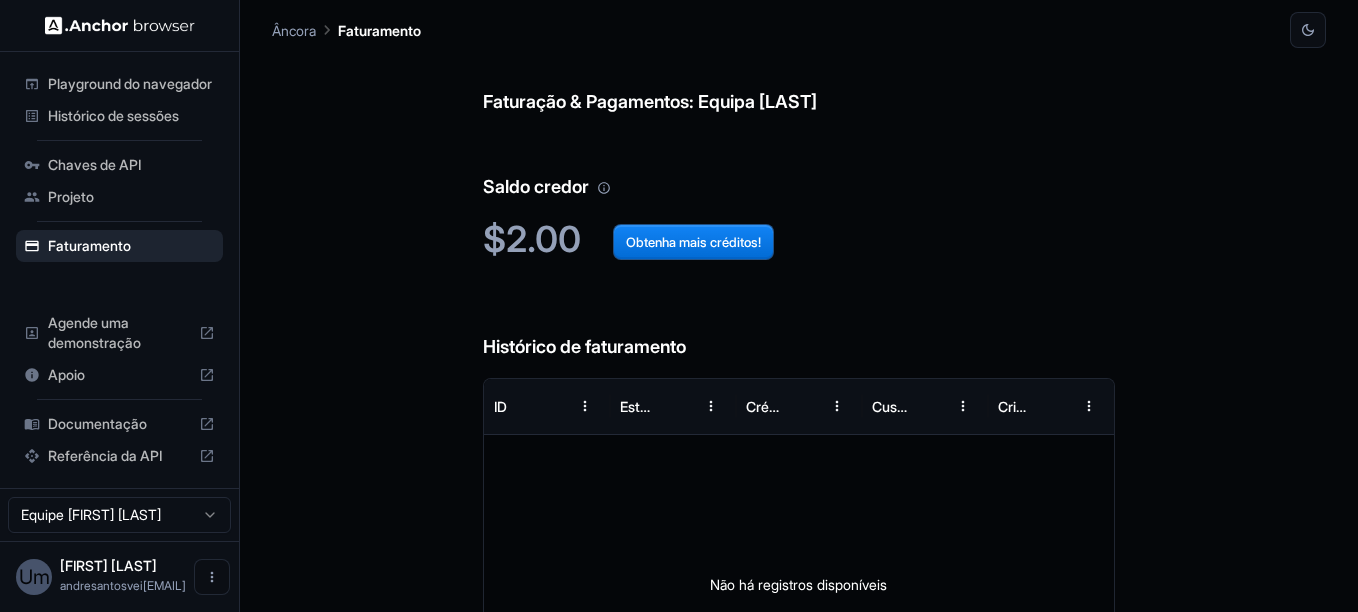 click on "$2.00" at bounding box center [532, 239] 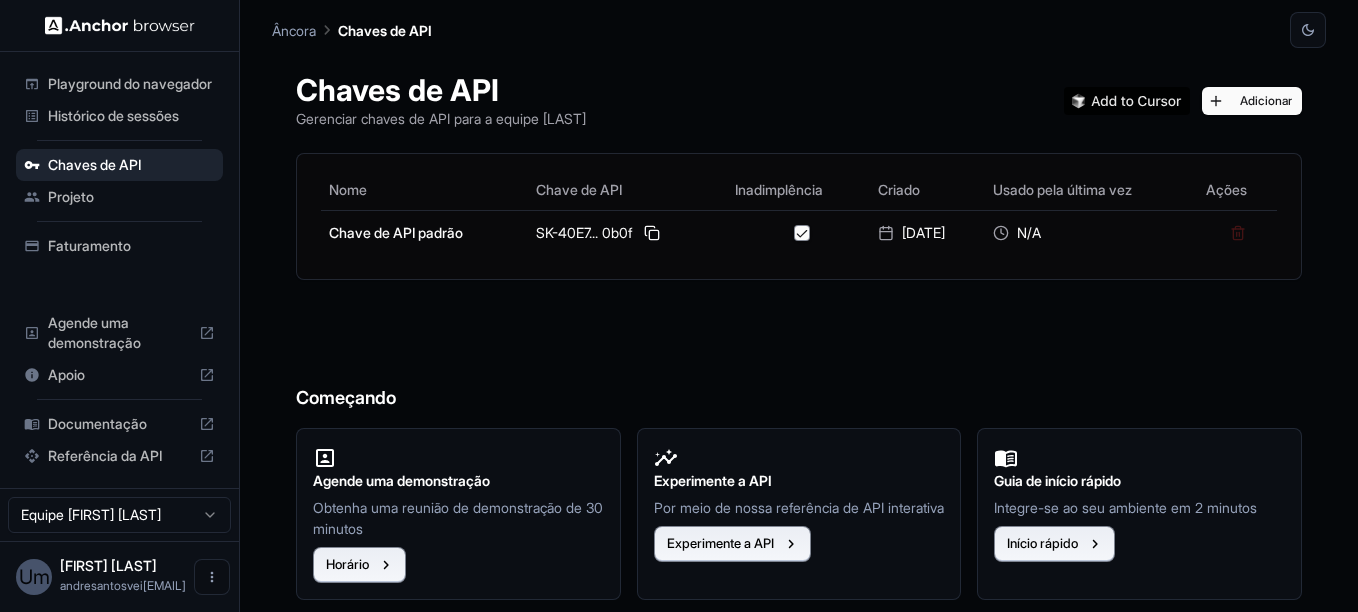 click on "Faturamento" at bounding box center [131, 246] 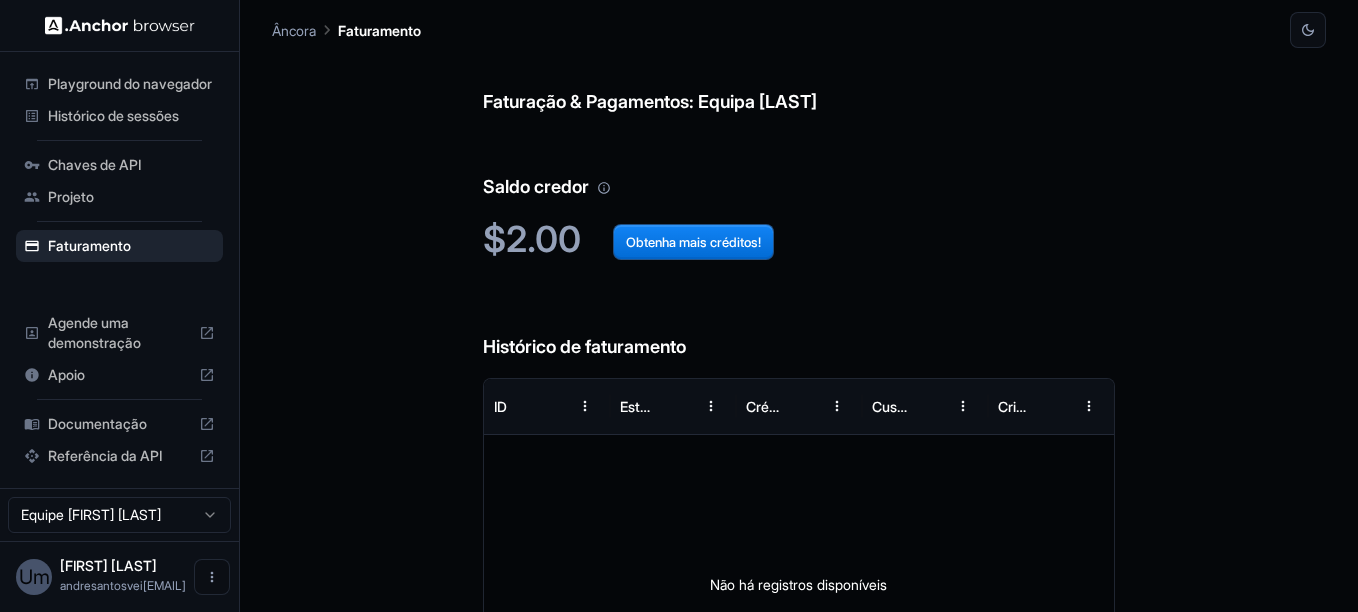 click on "Histórico de sessões" at bounding box center (131, 116) 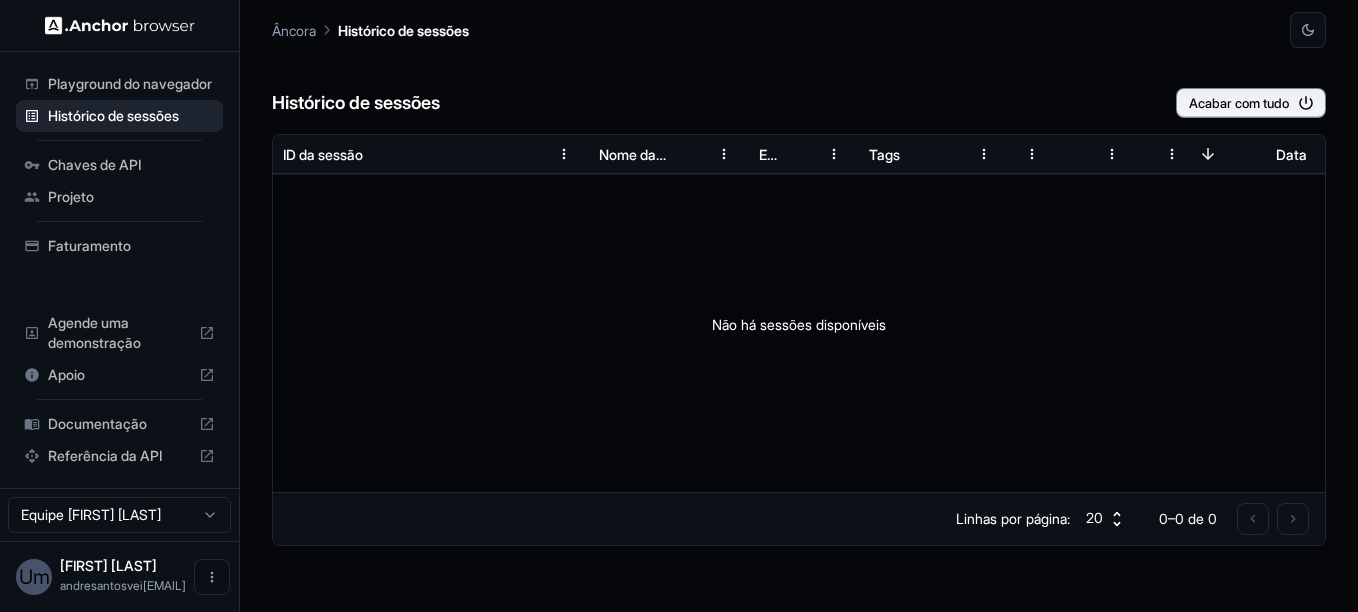 click on "Playground do navegador" at bounding box center [131, 84] 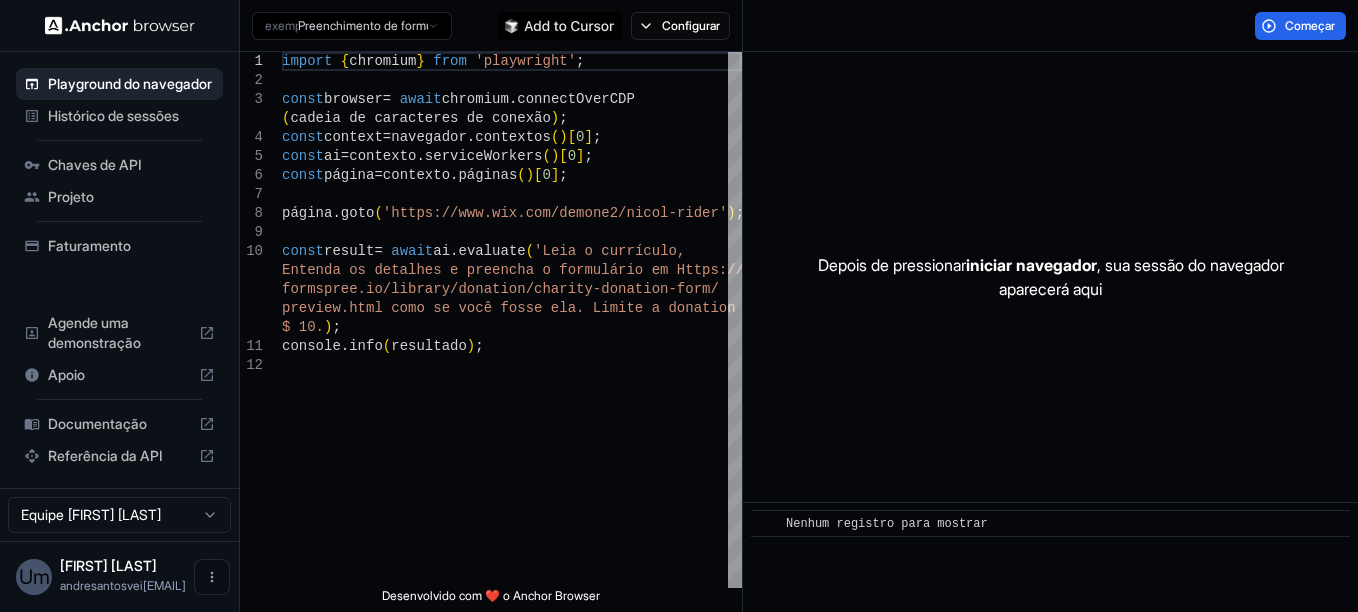 click on "Referência da API" at bounding box center [119, 456] 